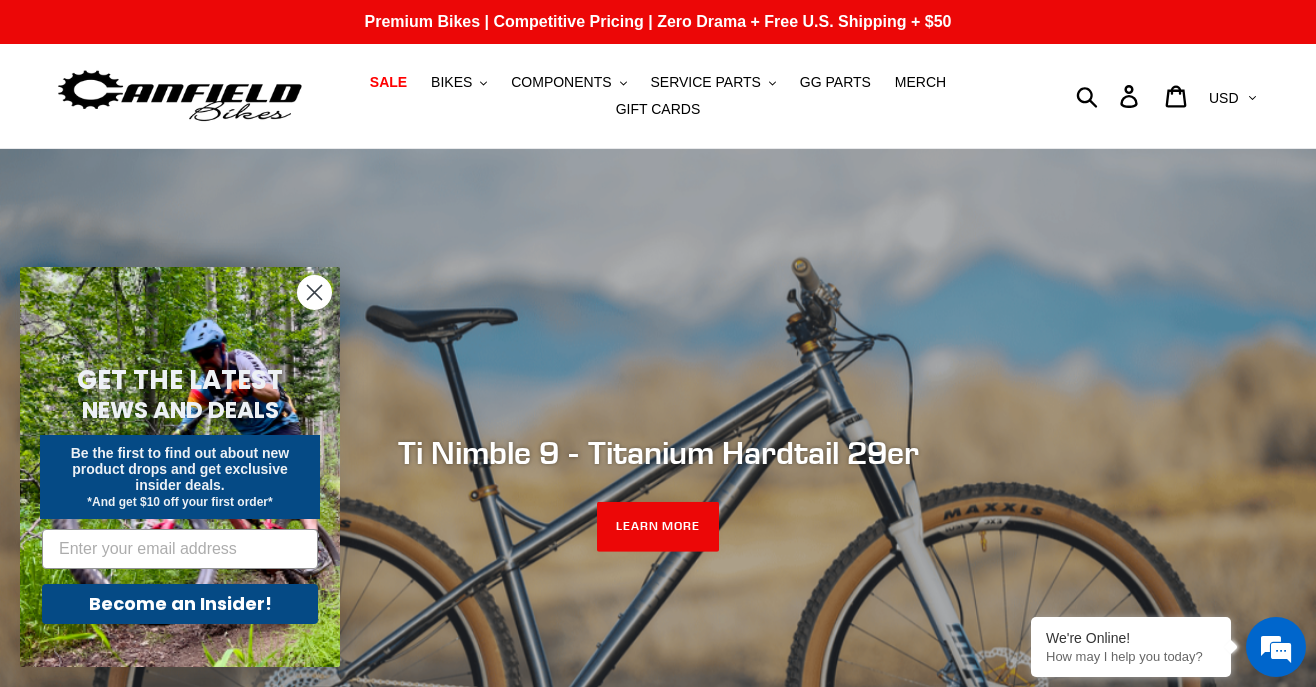 scroll, scrollTop: 0, scrollLeft: 0, axis: both 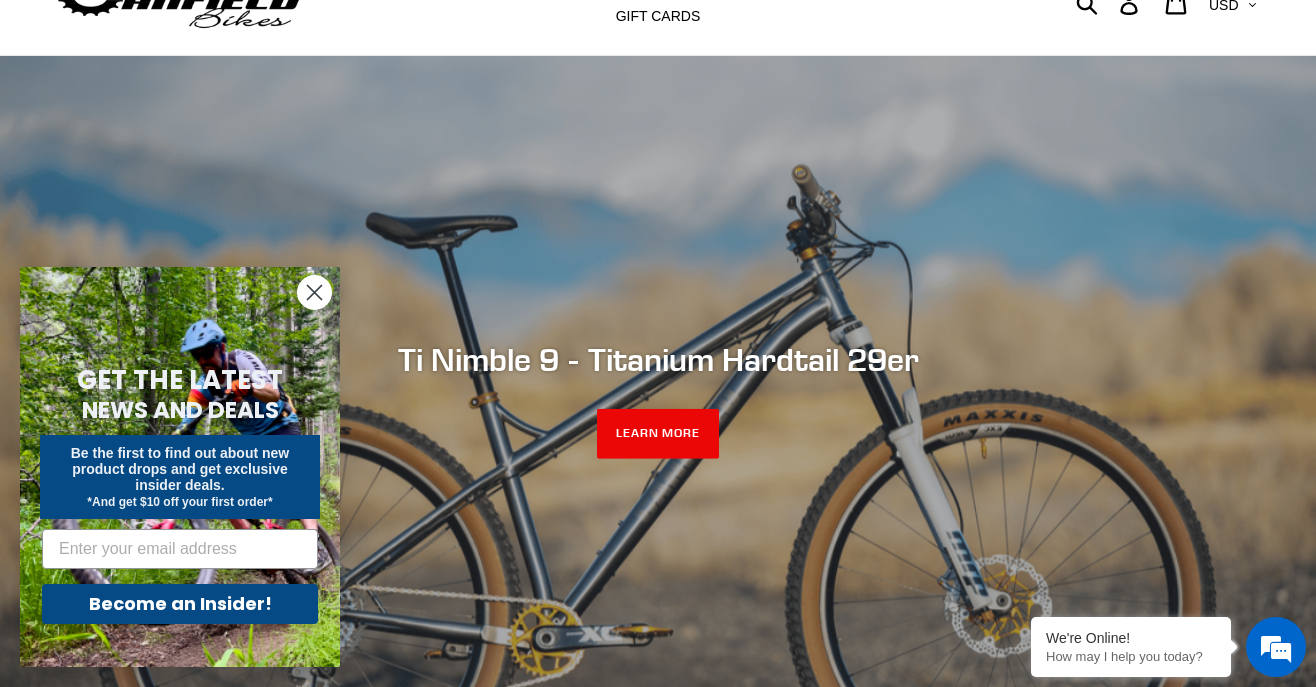 click 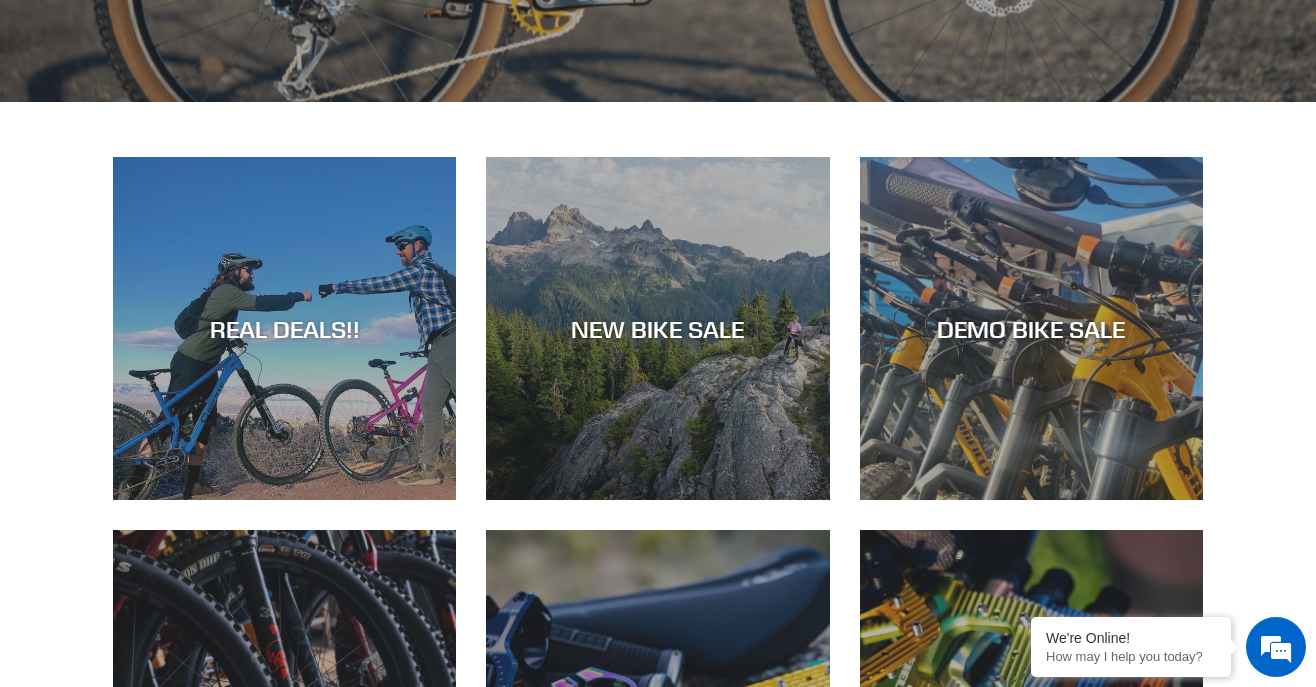 scroll, scrollTop: 729, scrollLeft: 0, axis: vertical 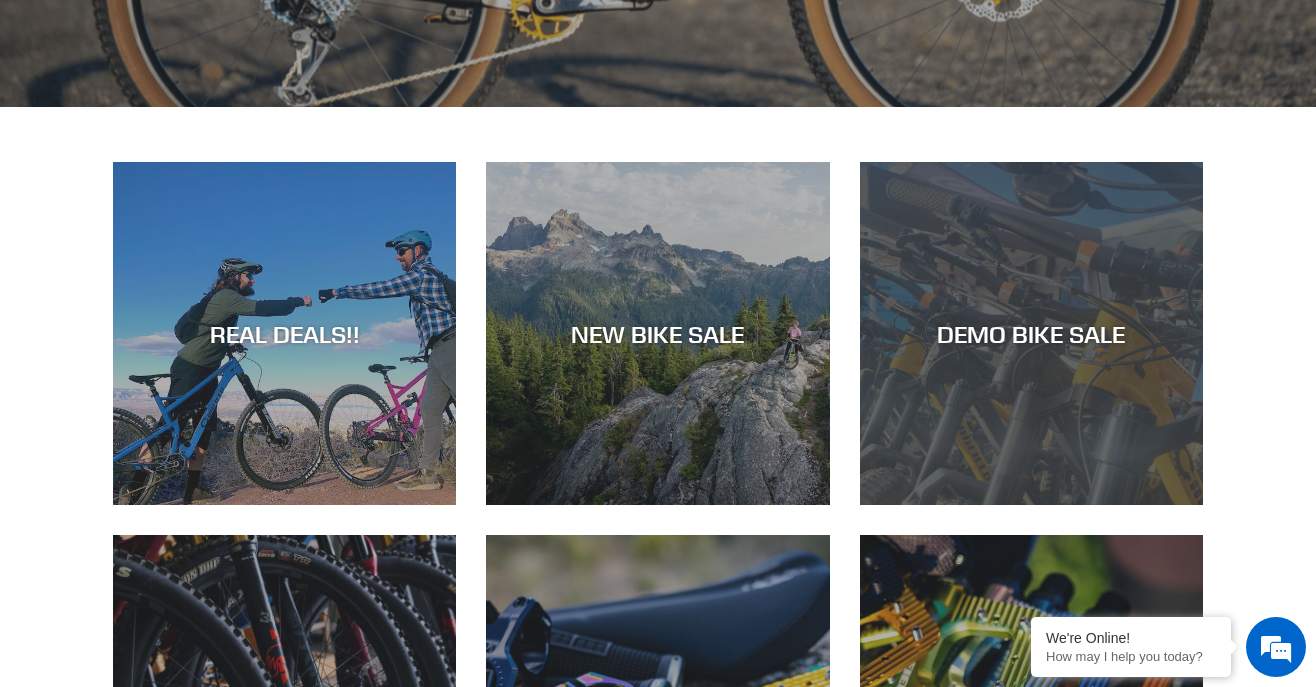 click on "DEMO BIKE SALE" at bounding box center (1031, 505) 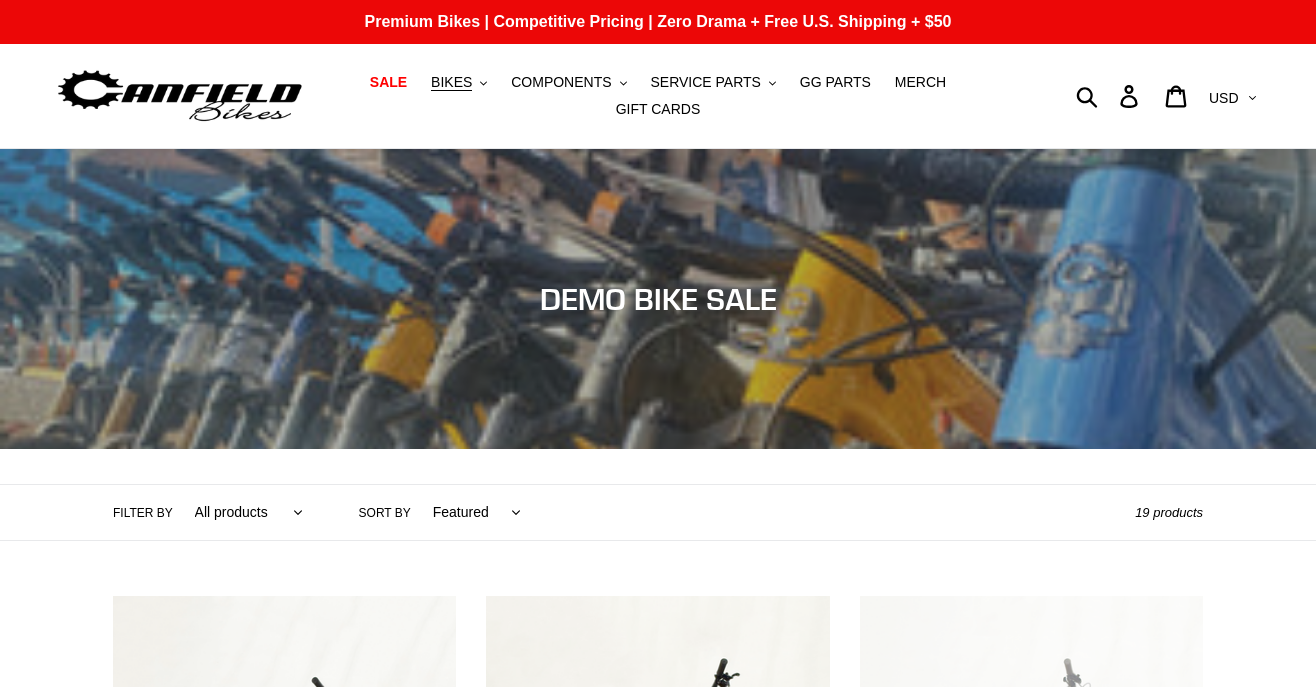 scroll, scrollTop: 0, scrollLeft: 0, axis: both 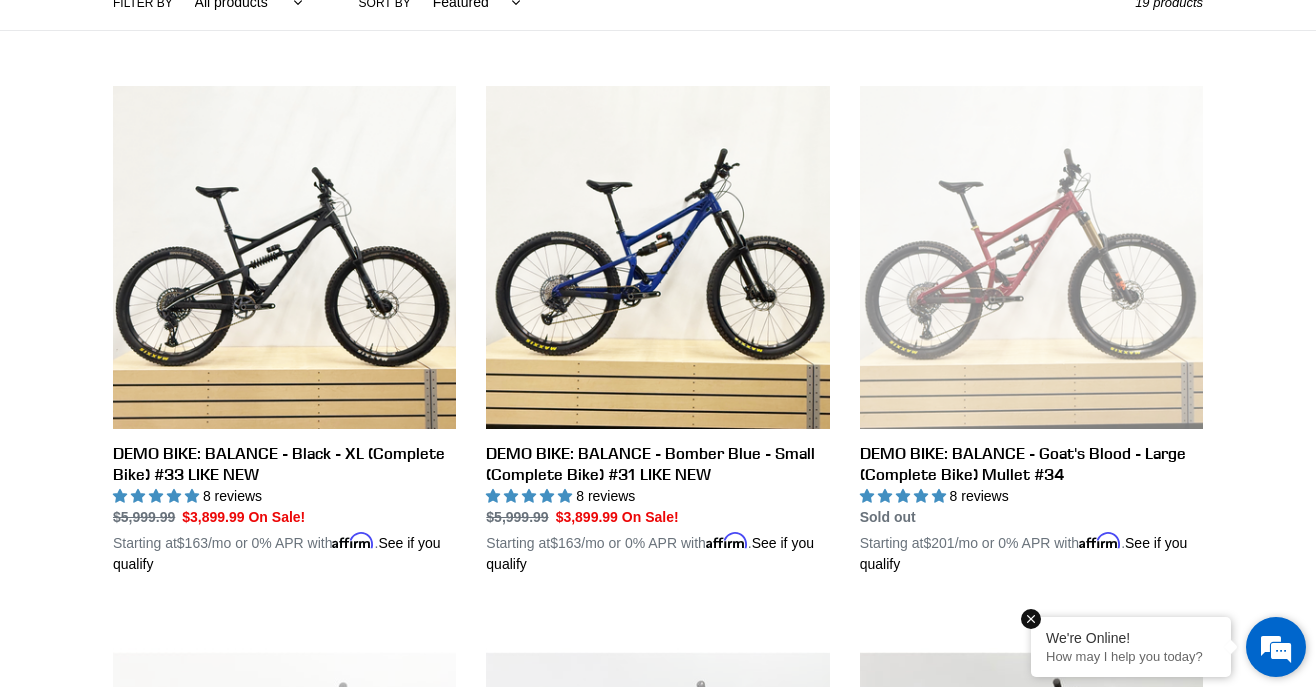 click at bounding box center [1031, 619] 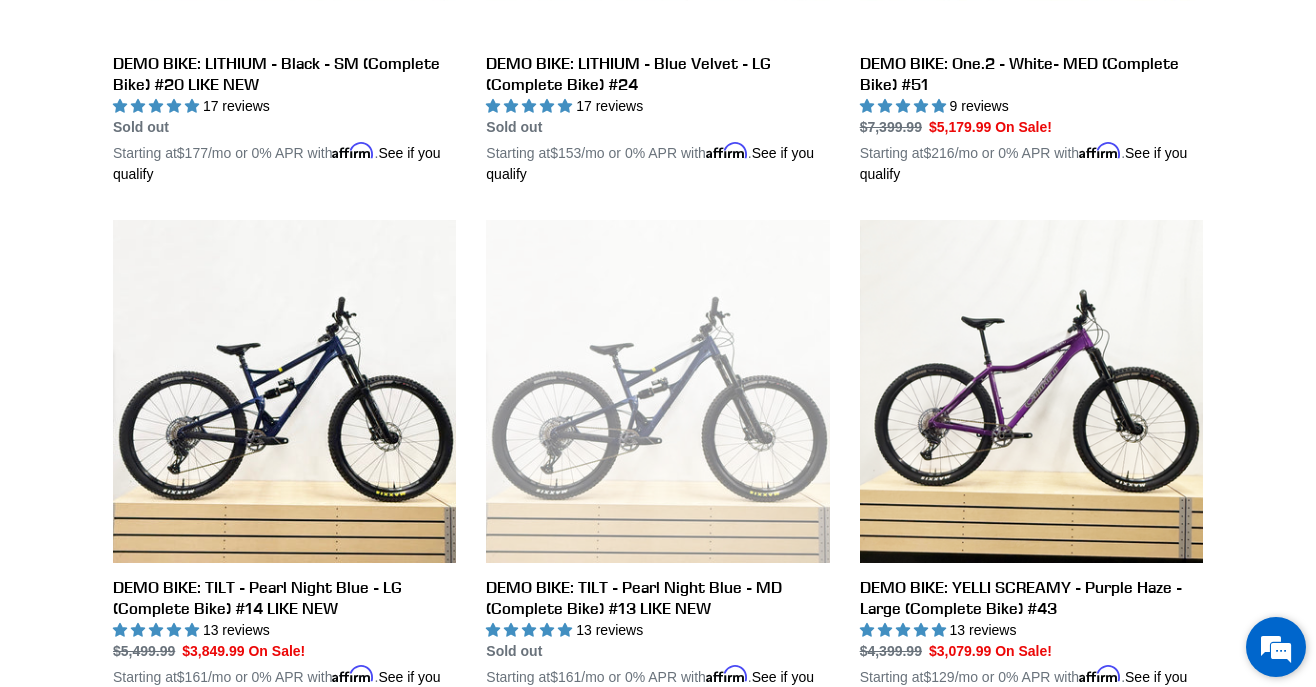 scroll, scrollTop: 1469, scrollLeft: 0, axis: vertical 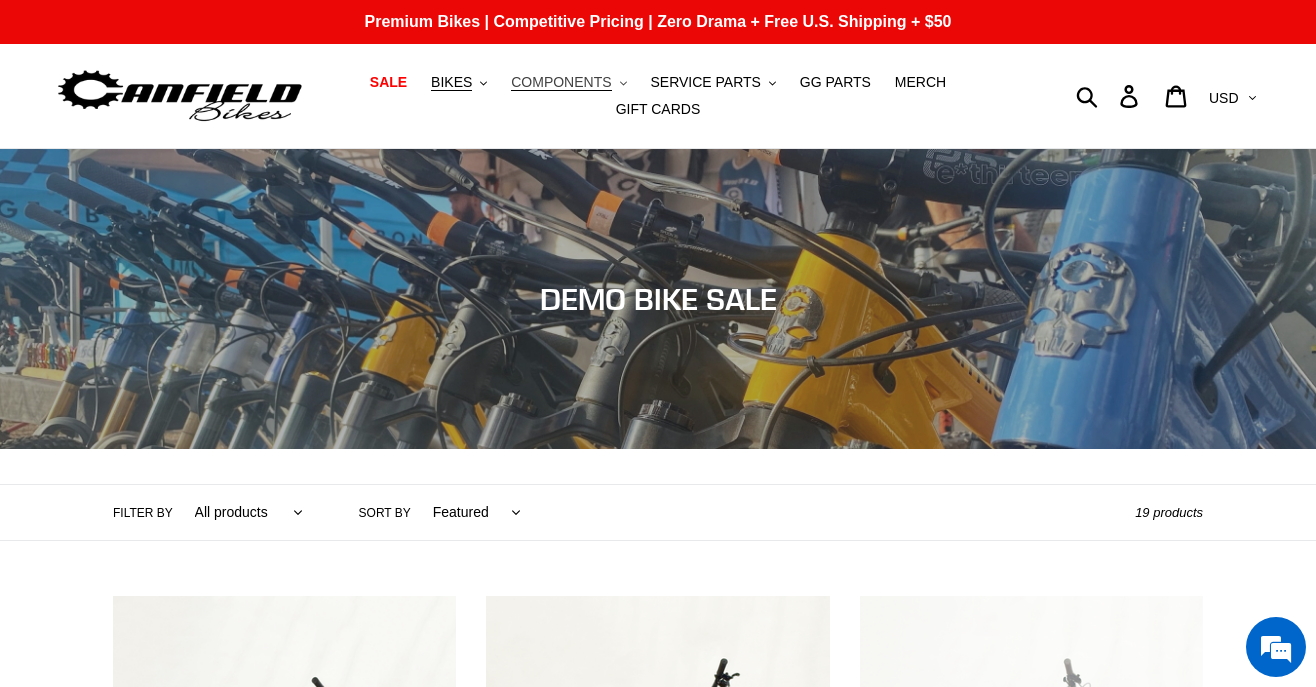 click on "COMPONENTS .cls-1{fill:#231f20}" at bounding box center (568, 82) 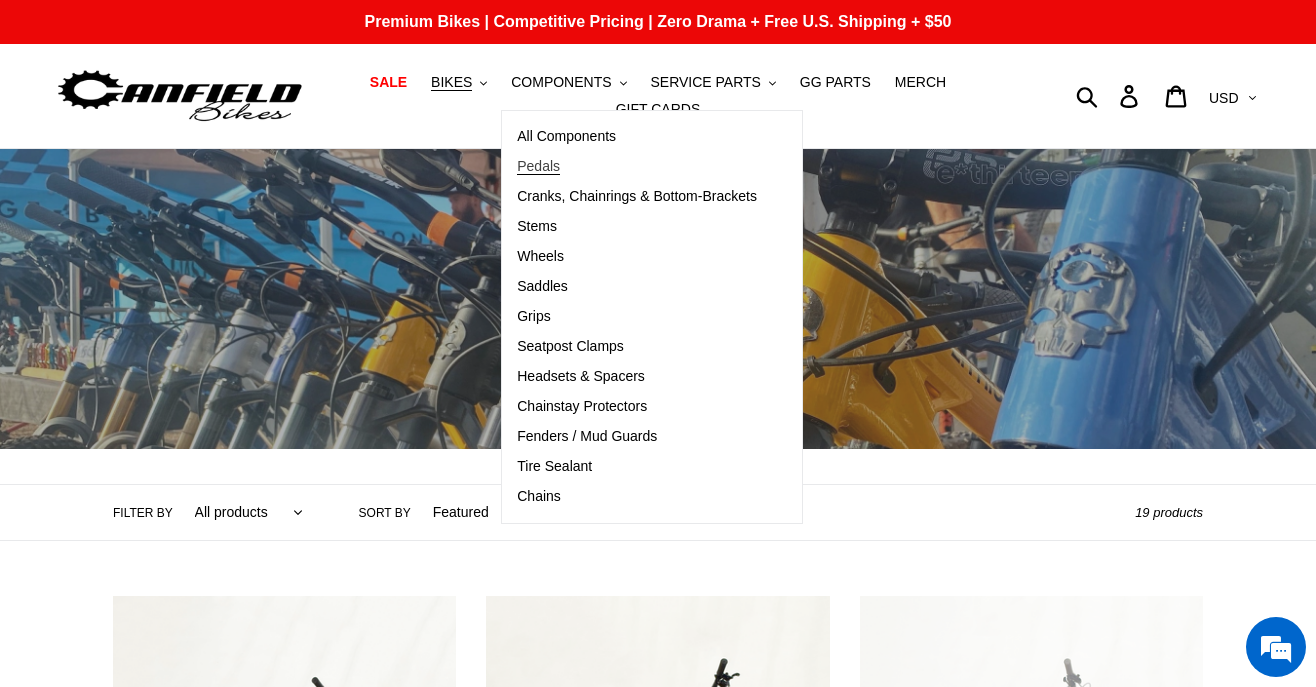 click on "Pedals" at bounding box center [637, 167] 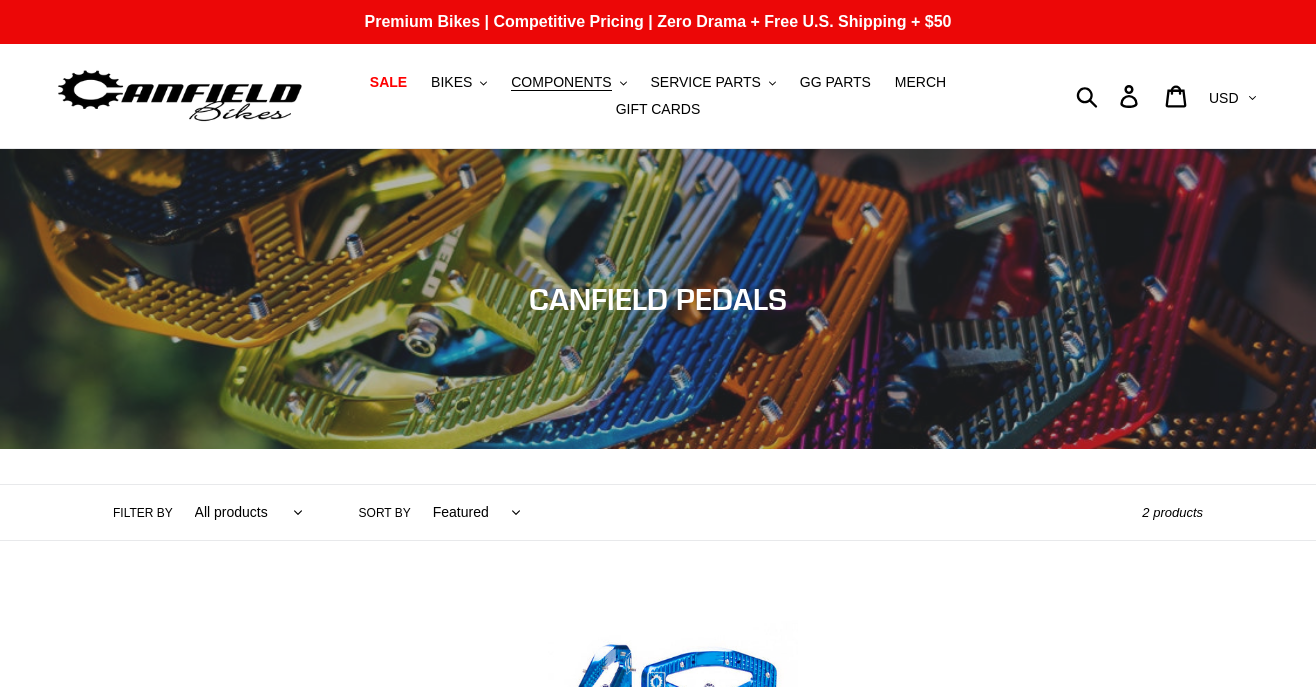 scroll, scrollTop: 0, scrollLeft: 0, axis: both 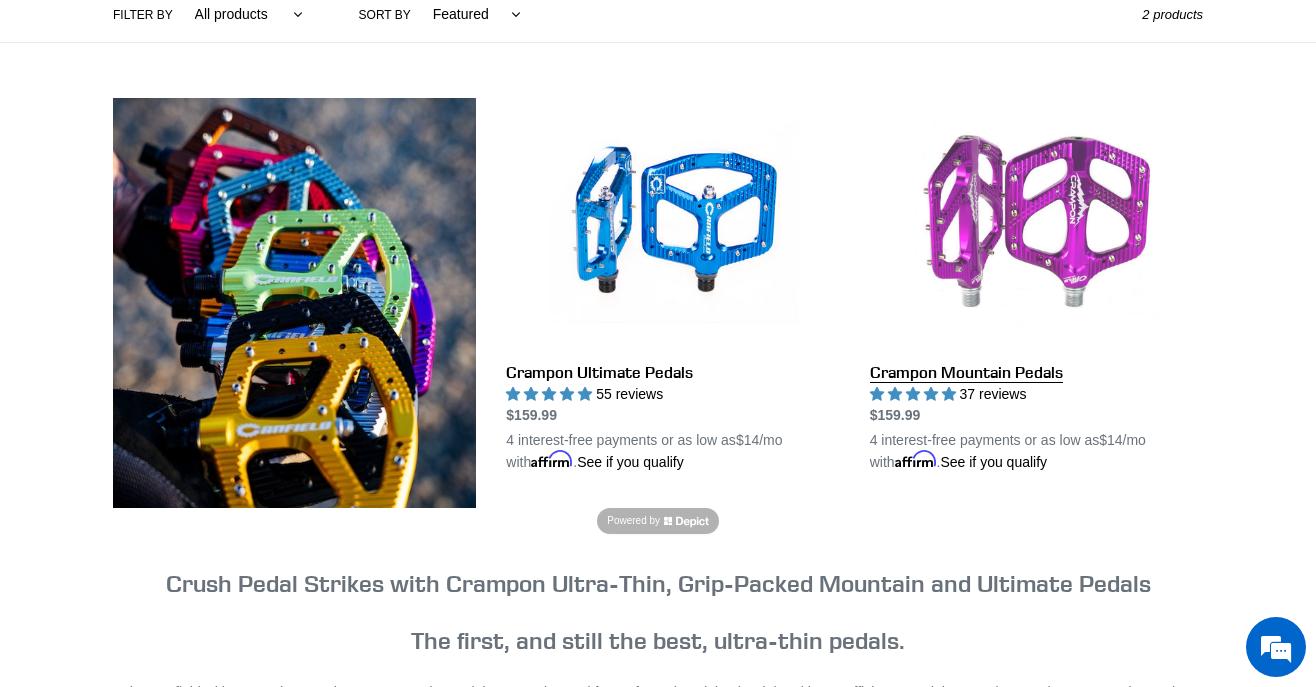 click on "Crampon Mountain Pedals" at bounding box center [1036, 285] 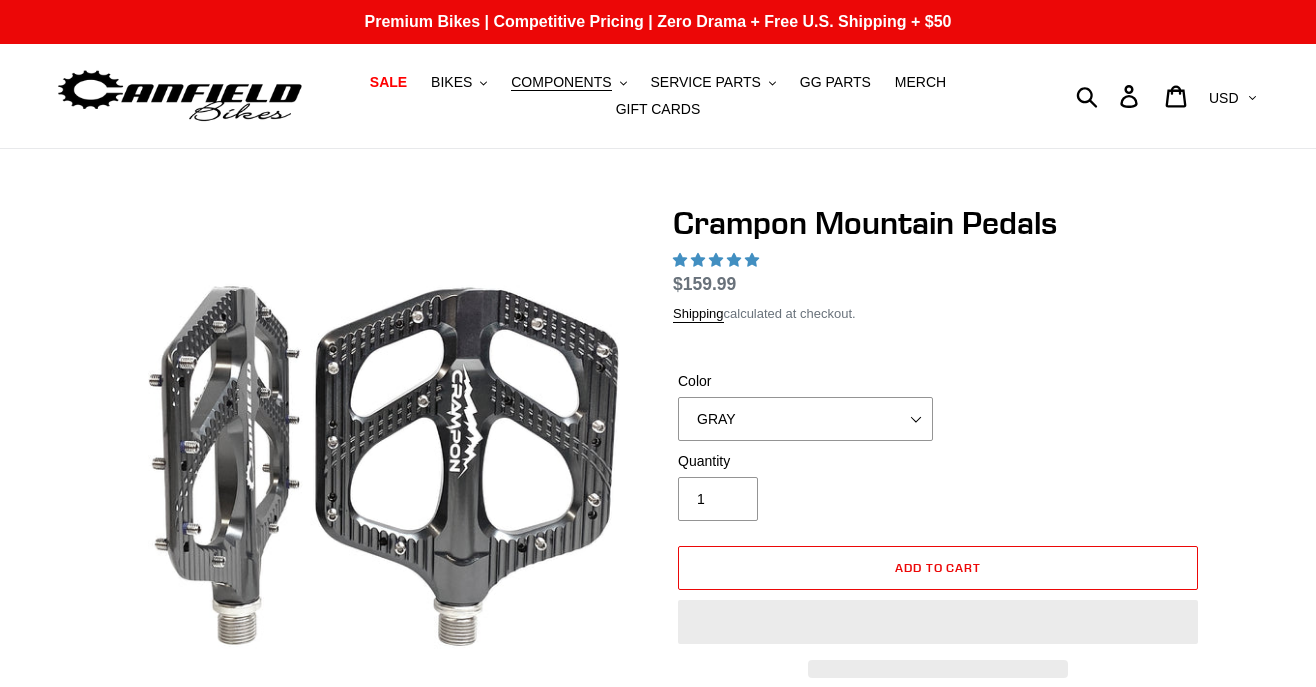 scroll, scrollTop: 0, scrollLeft: 0, axis: both 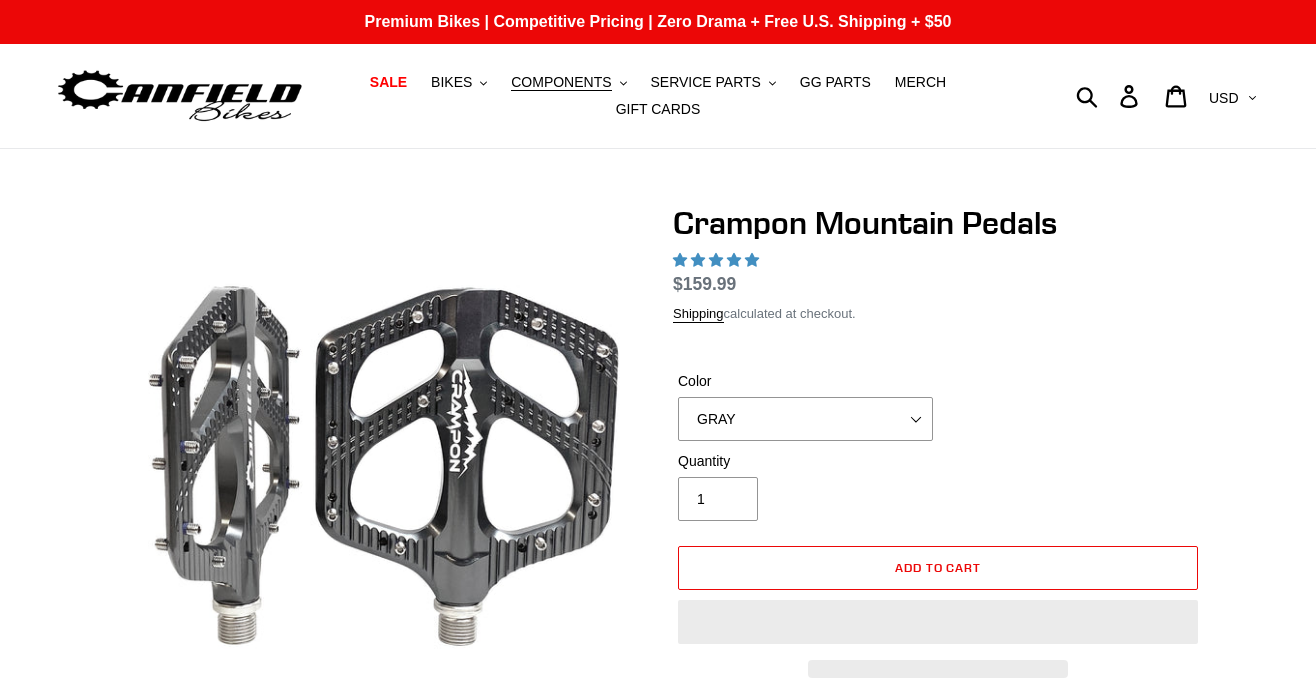 select on "highest-rating" 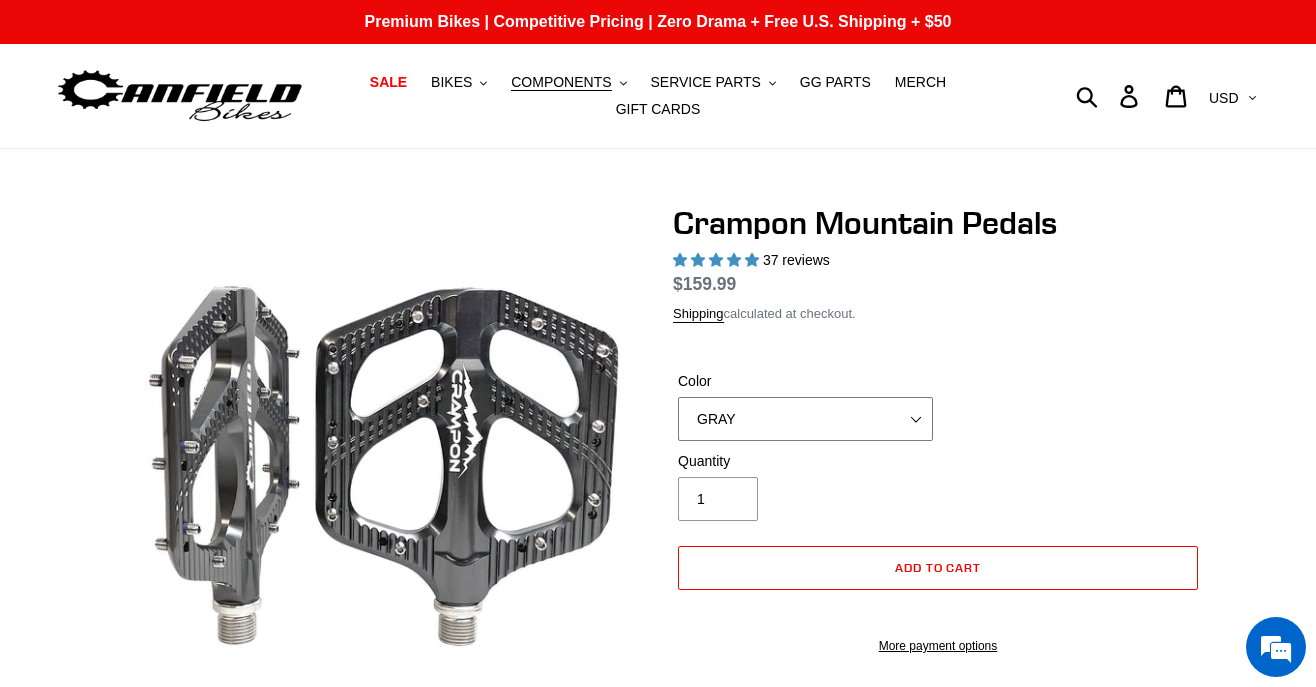 click on "GRAY
BLACK
STEALTH - Sold out
POLISHED
RED
BLUE
BAJA GOLD
ORANGE
PNW GREEN
GOLD - Sold out
PURPLE
PINK
TURQUOISE
BRONZE
FERN GREEN" at bounding box center [805, 419] 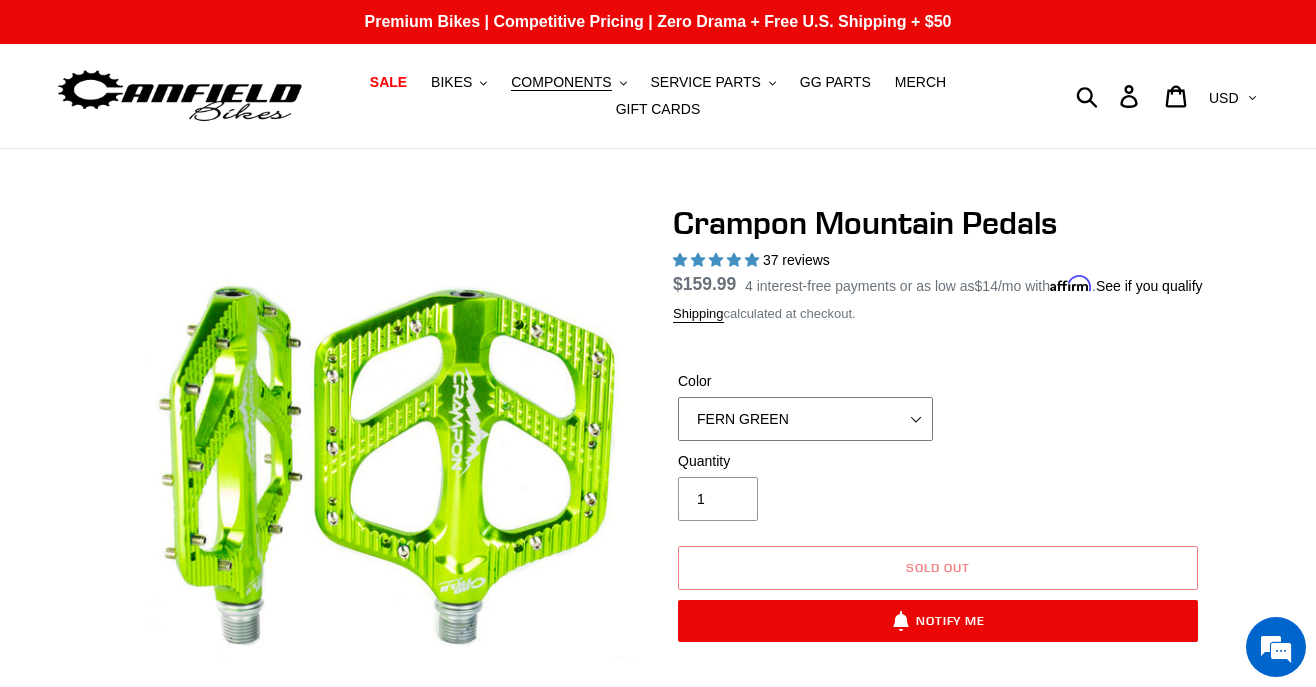 scroll, scrollTop: 0, scrollLeft: 0, axis: both 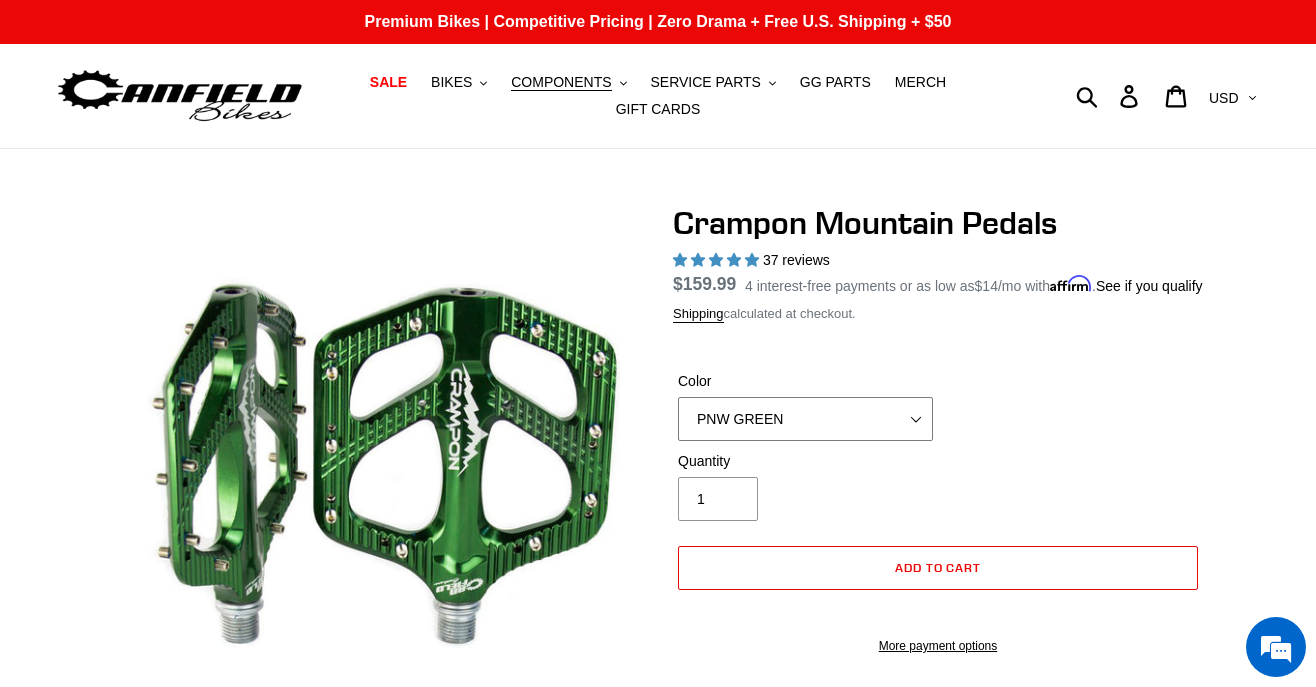 click on "GRAY
BLACK
STEALTH - Sold out
POLISHED
RED
BLUE
BAJA GOLD
ORANGE
PNW GREEN
GOLD - Sold out
PURPLE
PINK
TURQUOISE
BRONZE
FERN GREEN" at bounding box center (805, 419) 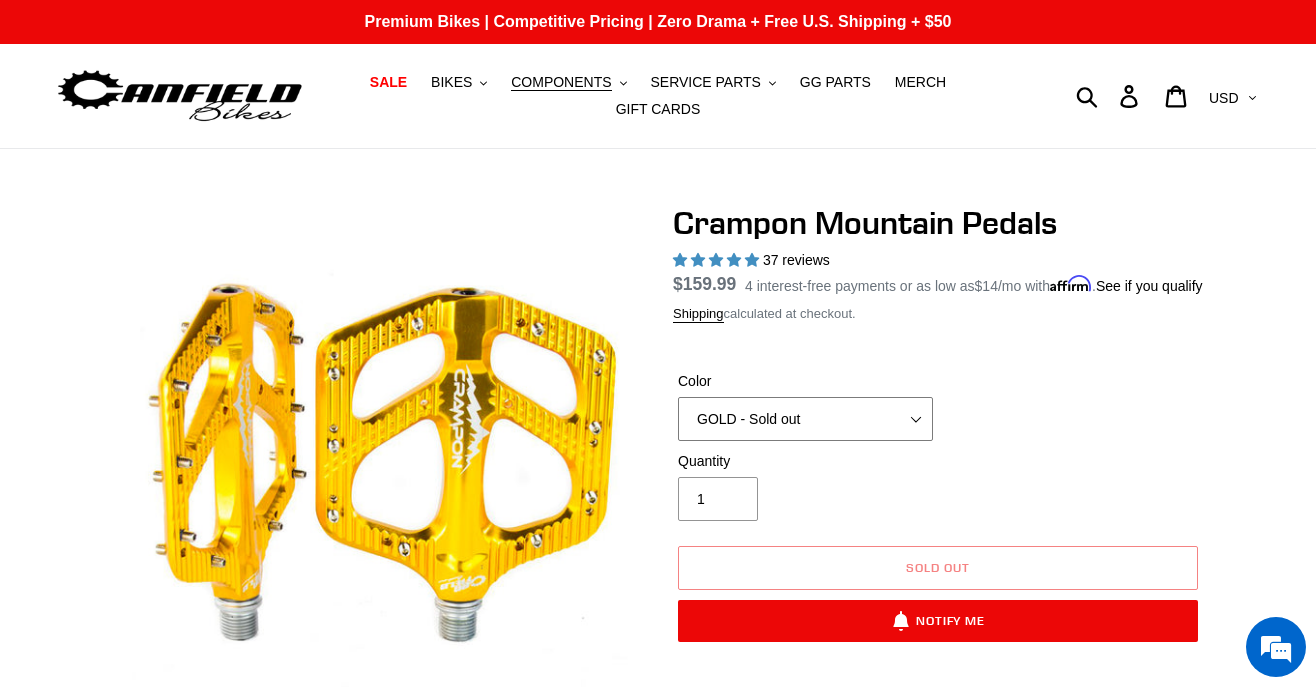 click on "GRAY
BLACK
STEALTH - Sold out
POLISHED
RED
BLUE
BAJA GOLD
ORANGE
PNW GREEN
GOLD - Sold out
PURPLE
PINK
TURQUOISE
BRONZE
FERN GREEN" at bounding box center (805, 419) 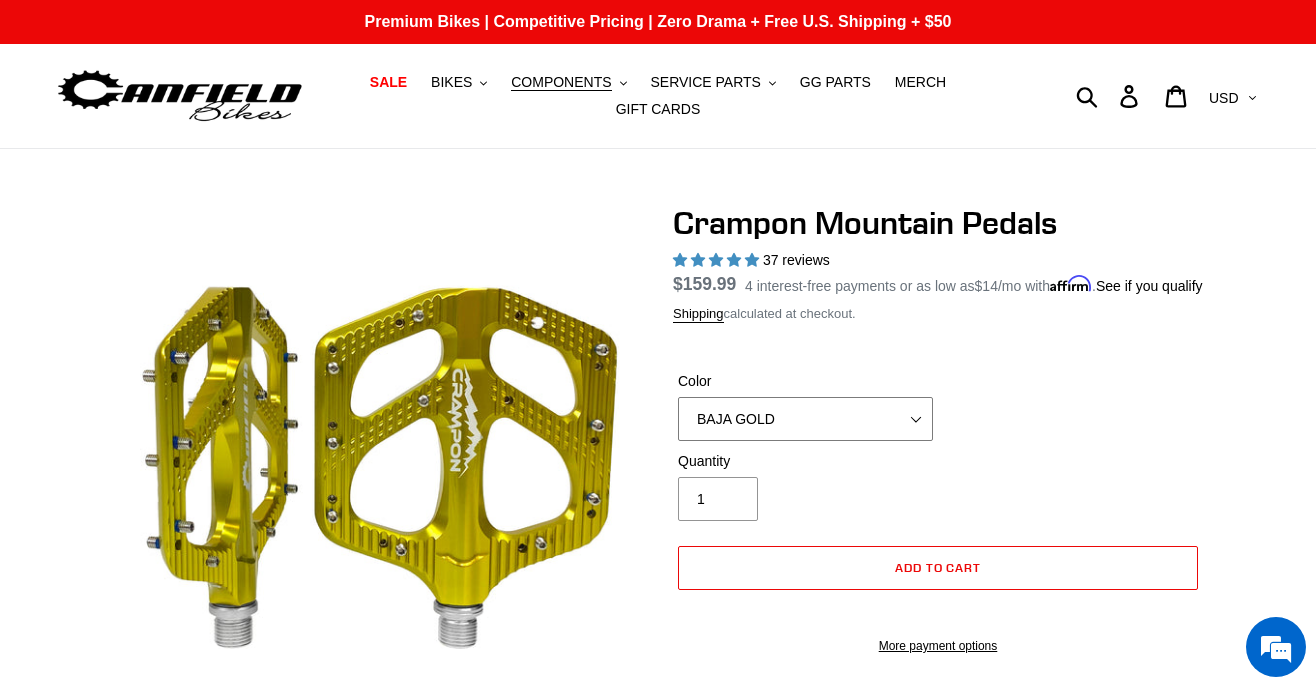 click on "GRAY
BLACK
STEALTH - Sold out
POLISHED
RED
BLUE
BAJA GOLD
ORANGE
PNW GREEN
GOLD - Sold out
PURPLE
PINK
TURQUOISE
BRONZE
FERN GREEN" at bounding box center (805, 419) 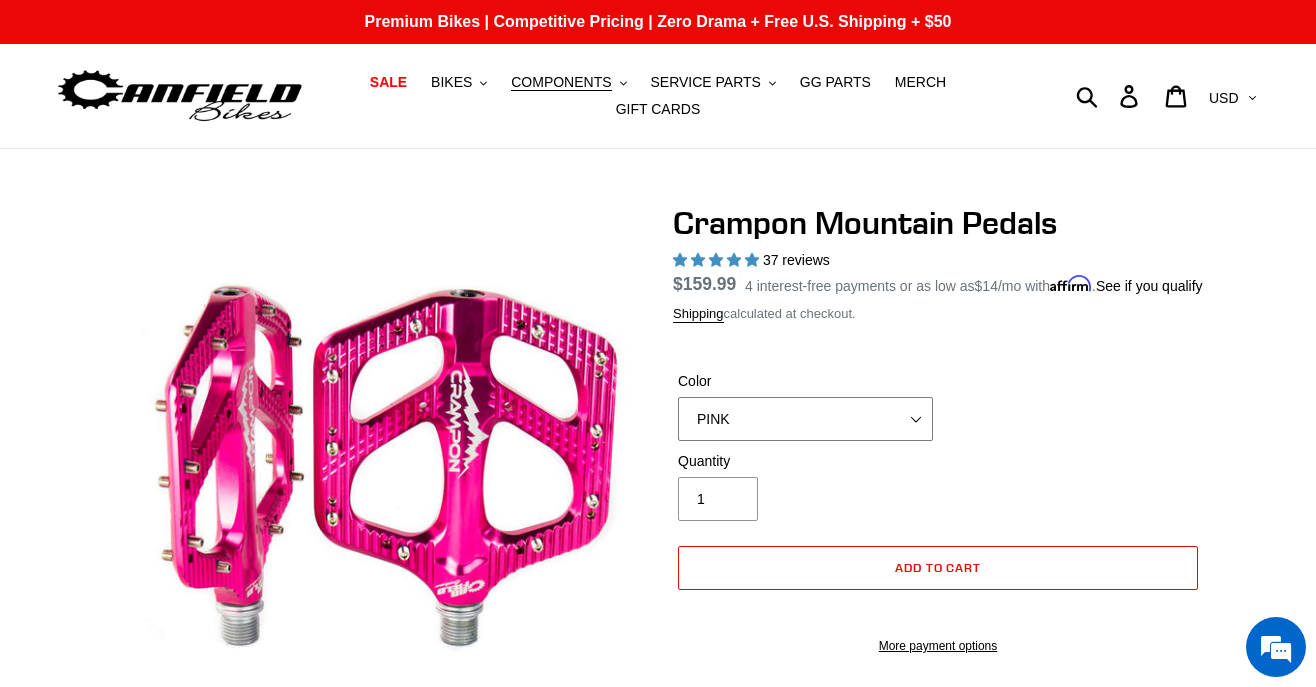click on "GRAY
BLACK
STEALTH - Sold out
POLISHED
RED
BLUE
BAJA GOLD
ORANGE
PNW GREEN
GOLD - Sold out
PURPLE
PINK
TURQUOISE
BRONZE
FERN GREEN" at bounding box center [805, 419] 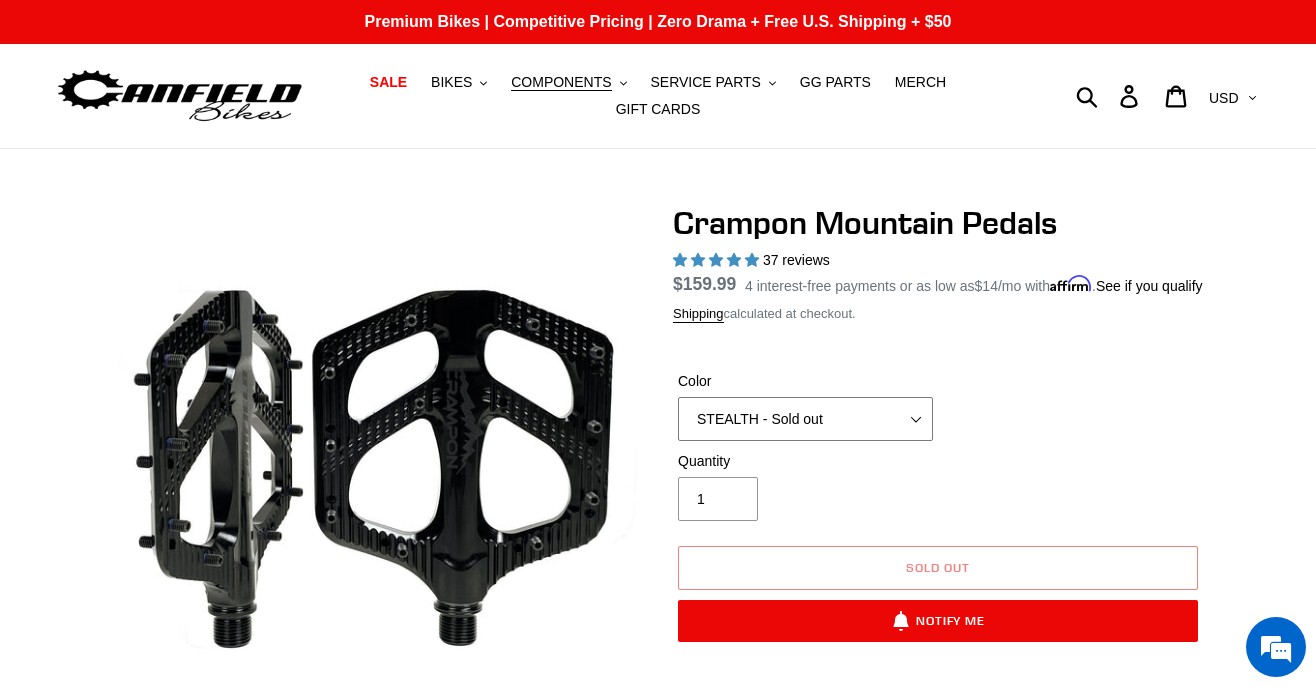 click on "GRAY
BLACK
STEALTH - Sold out
POLISHED
RED
BLUE
BAJA GOLD
ORANGE
PNW GREEN
GOLD - Sold out
PURPLE
PINK
TURQUOISE
BRONZE
FERN GREEN" at bounding box center (805, 419) 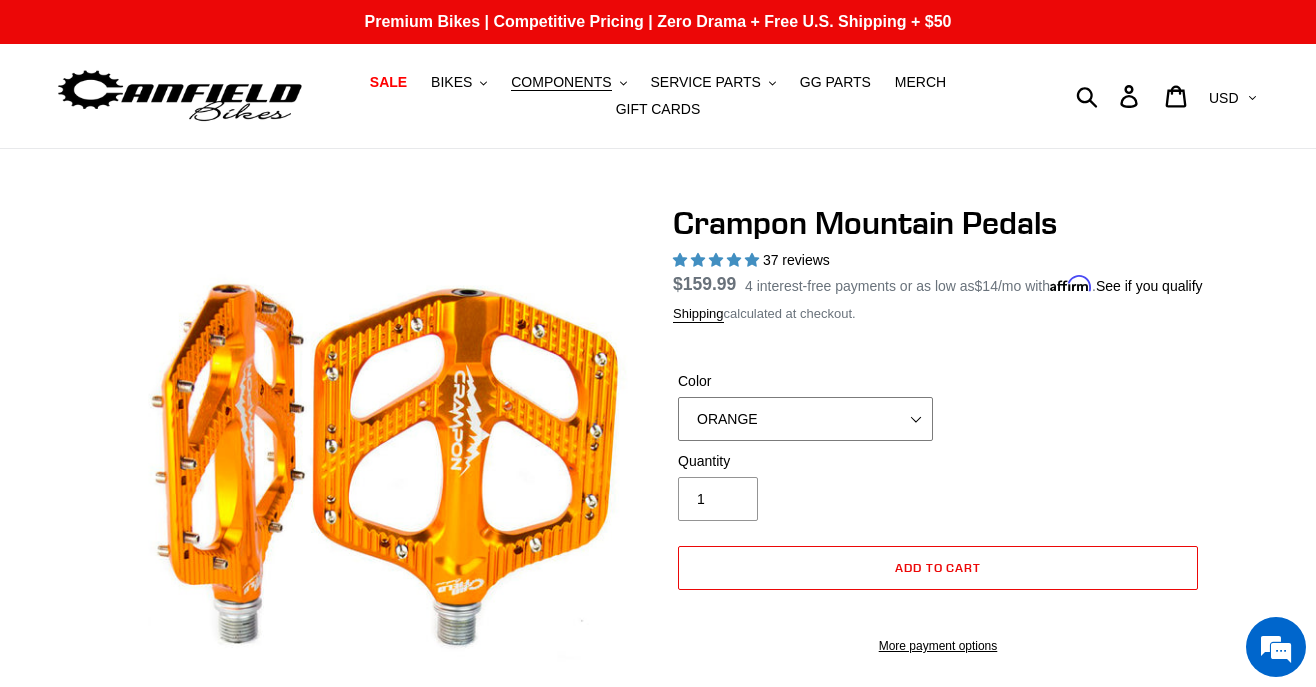 click on "GRAY
BLACK
STEALTH - Sold out
POLISHED
RED
BLUE
BAJA GOLD
ORANGE
PNW GREEN
GOLD - Sold out
PURPLE
PINK
TURQUOISE
BRONZE
FERN GREEN" at bounding box center (805, 419) 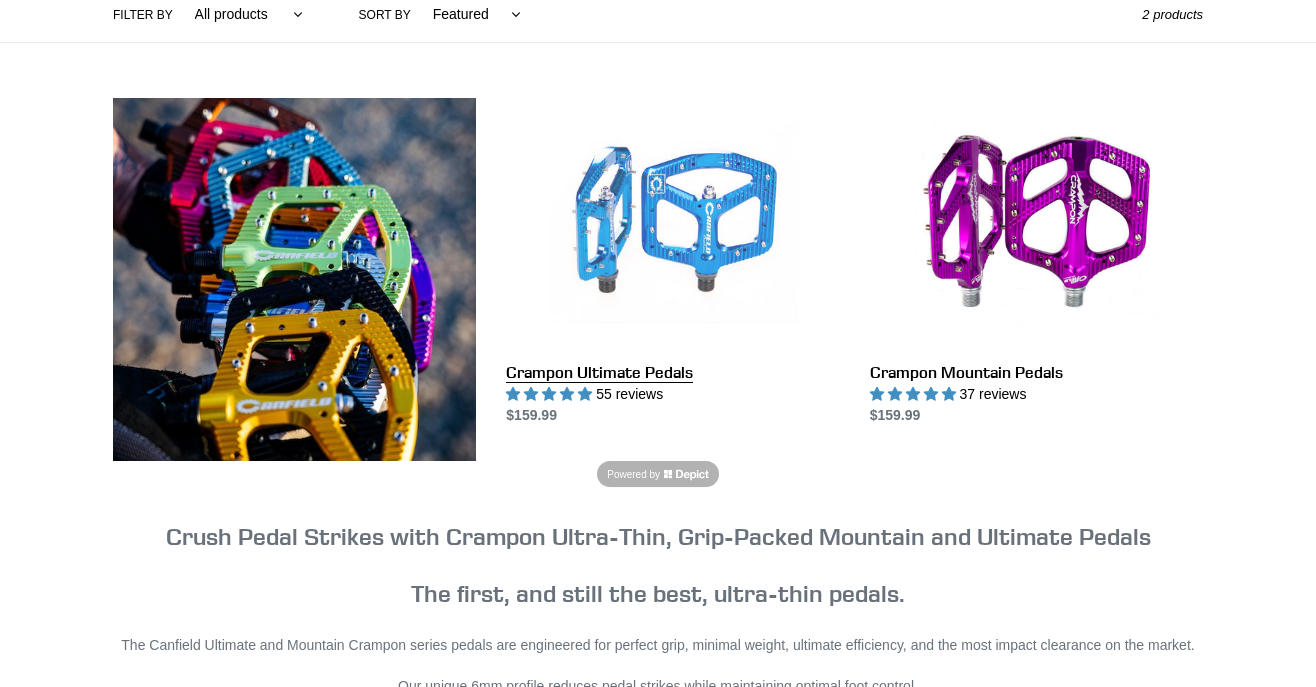 scroll, scrollTop: 498, scrollLeft: 0, axis: vertical 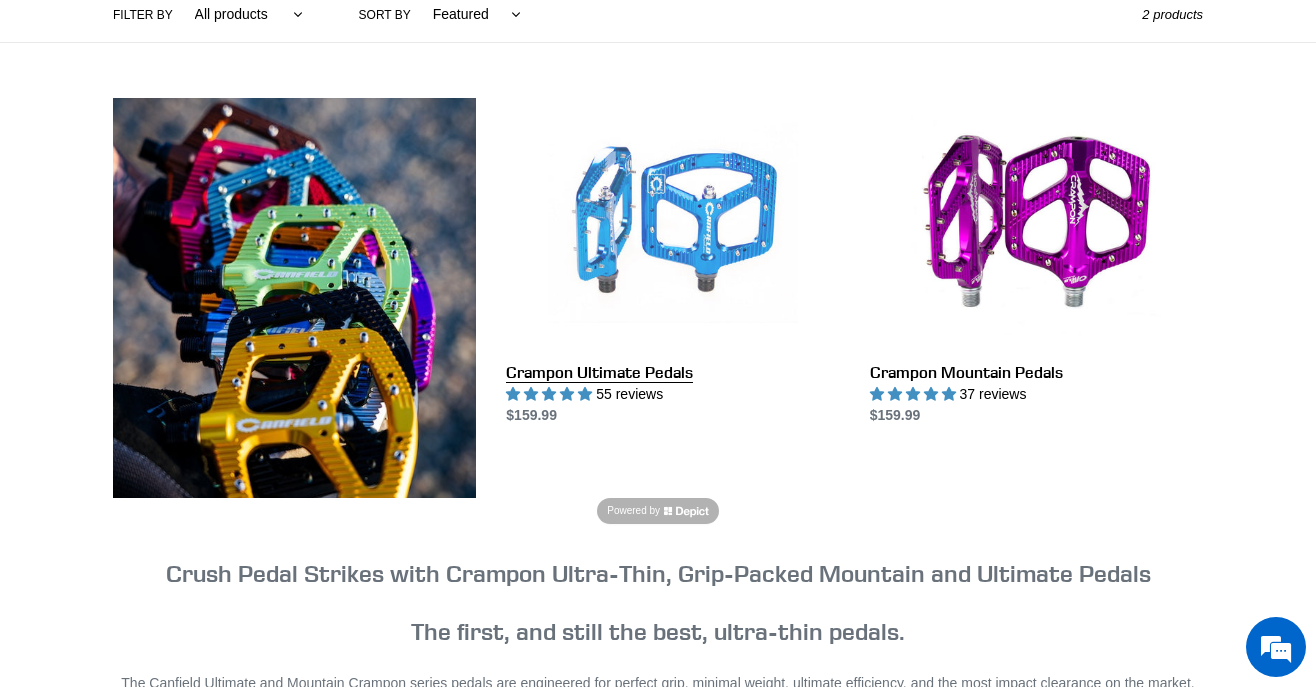 click on "Crampon Ultimate Pedals" at bounding box center (672, 262) 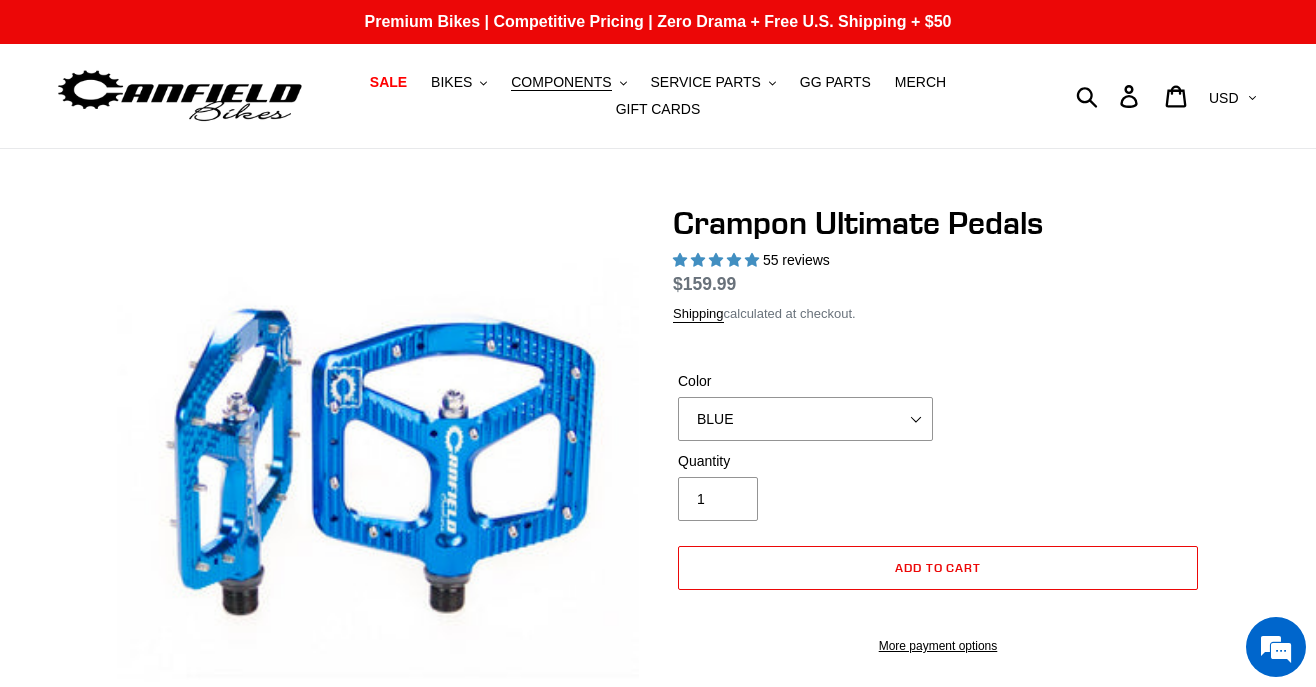 select on "highest-rating" 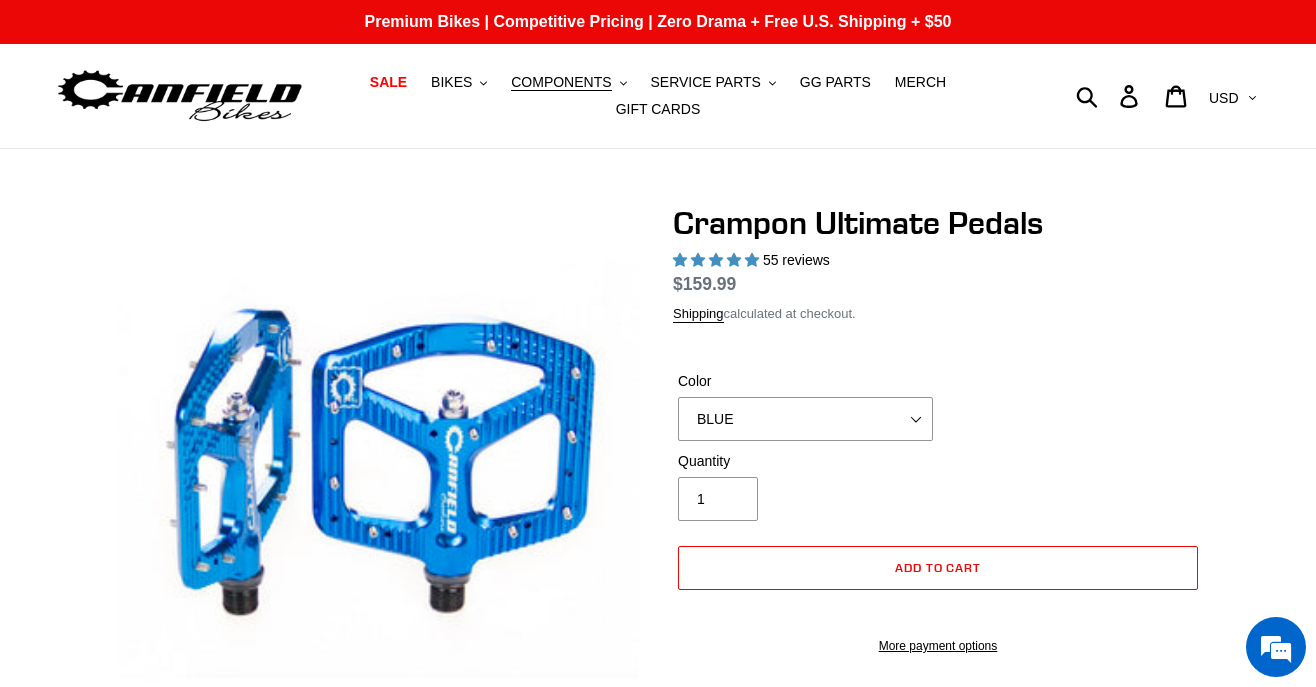scroll, scrollTop: 0, scrollLeft: 0, axis: both 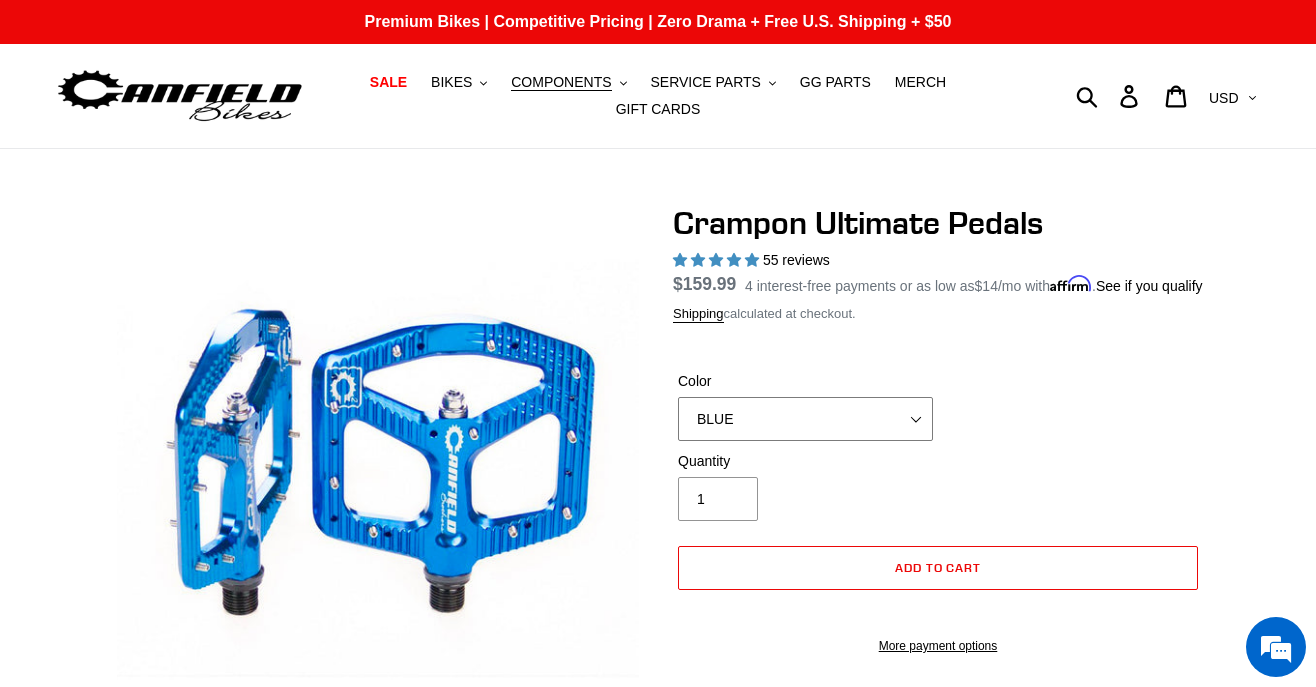 click on "BLUE
RED
PURPLE
STEALTH
BRONZE
GREY
TURQUOISE
BLACK
POLISHED
BAJA GOLD
PNW GREEN
PINK
ORANGE
GOLD
FERN GREEN" at bounding box center (805, 419) 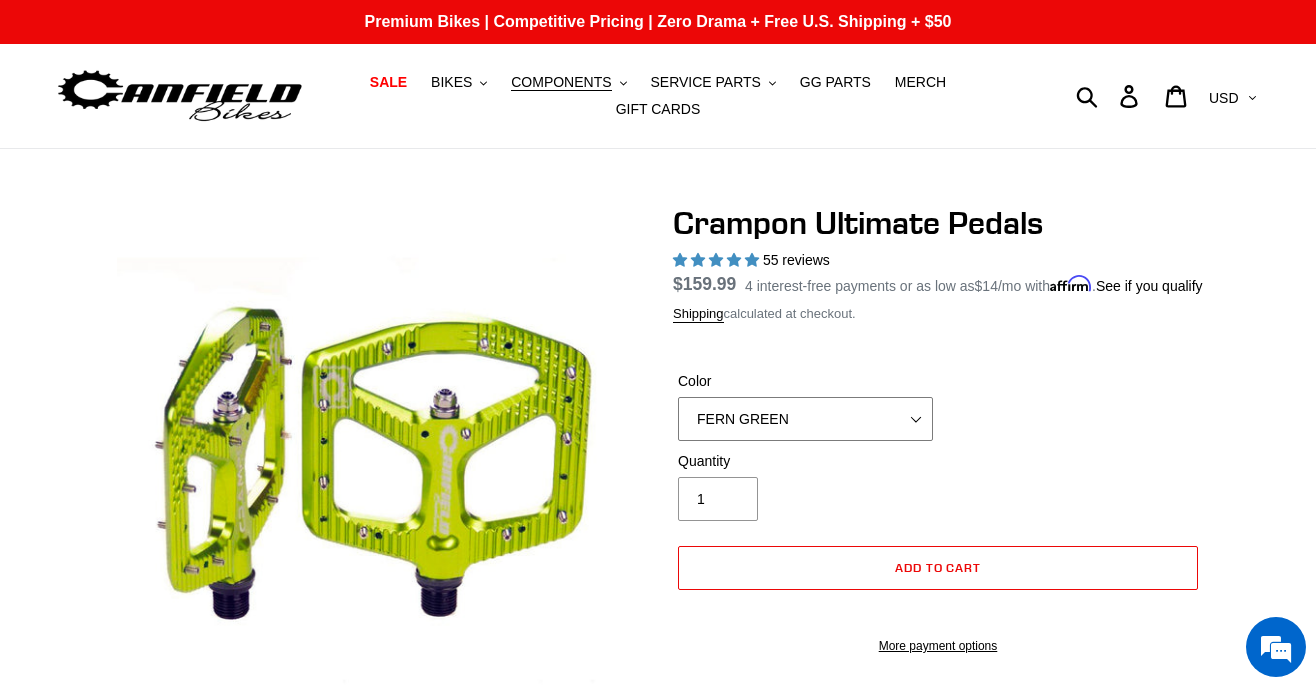 scroll, scrollTop: 0, scrollLeft: 0, axis: both 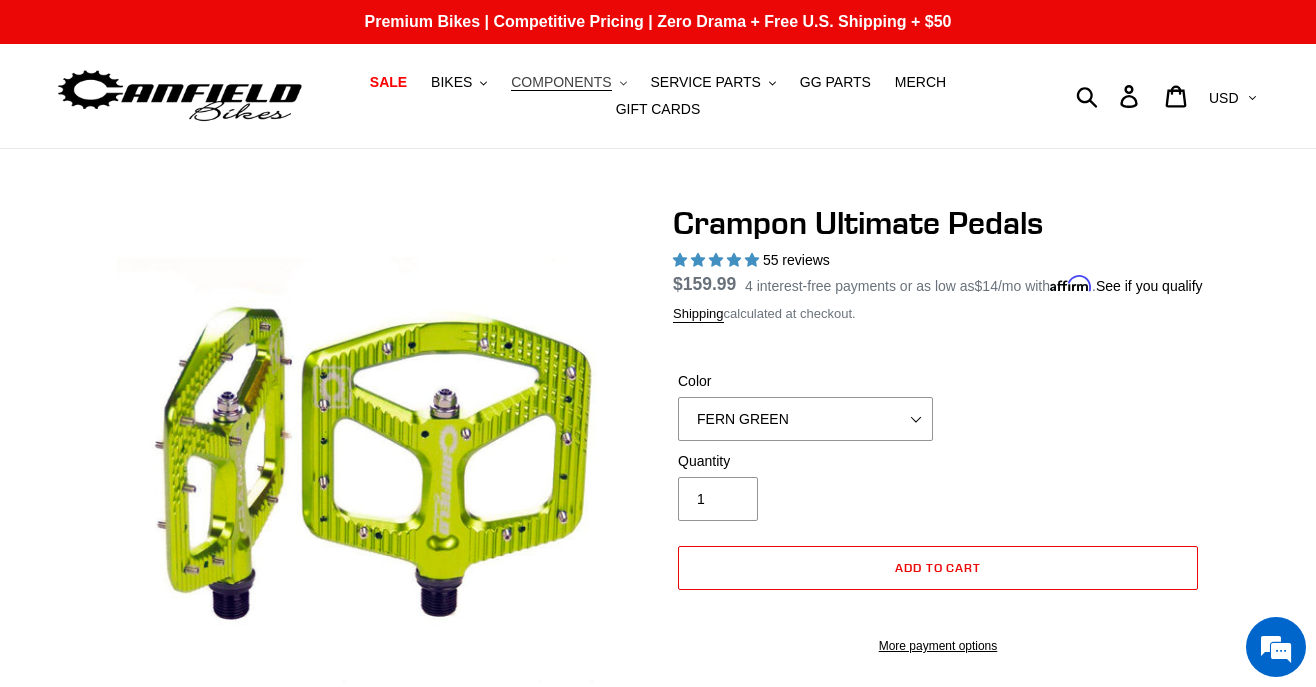 click on "COMPONENTS .cls-1{fill:#231f20}" at bounding box center (568, 82) 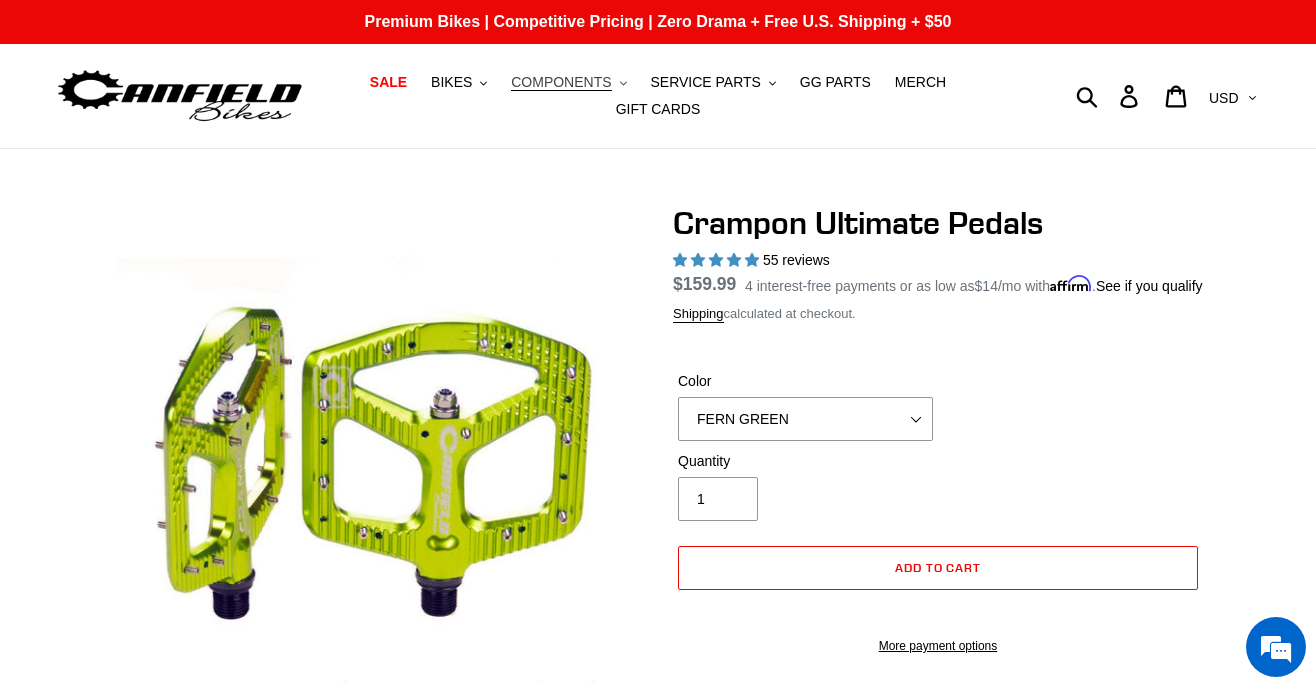 click on "COMPONENTS .cls-1{fill:#231f20}" at bounding box center (568, 82) 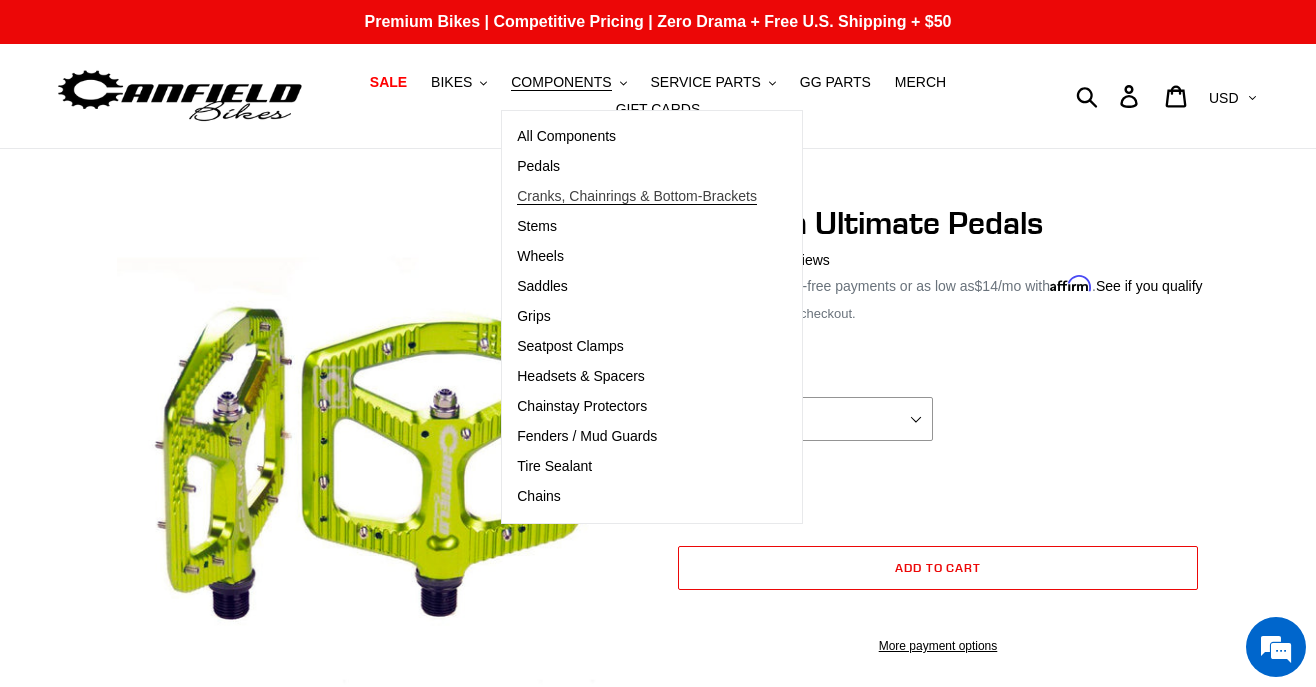 click on "Cranks, Chainrings & Bottom-Brackets" at bounding box center (637, 196) 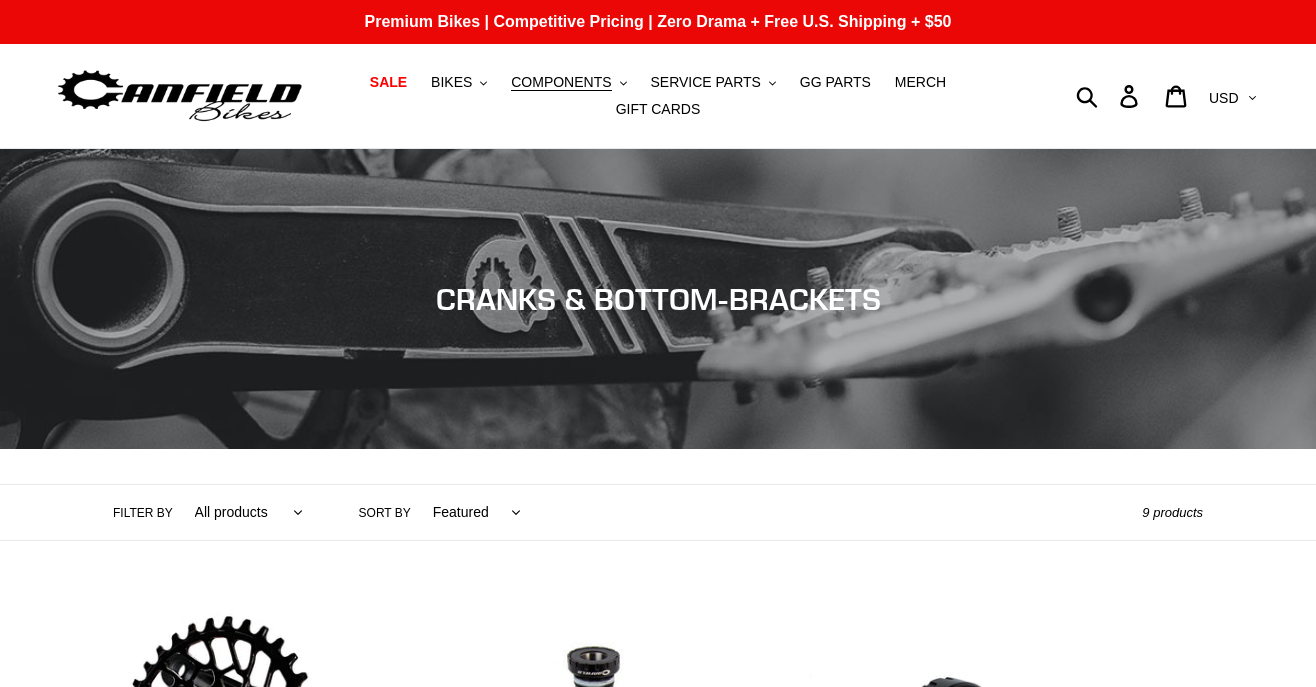 scroll, scrollTop: 0, scrollLeft: 0, axis: both 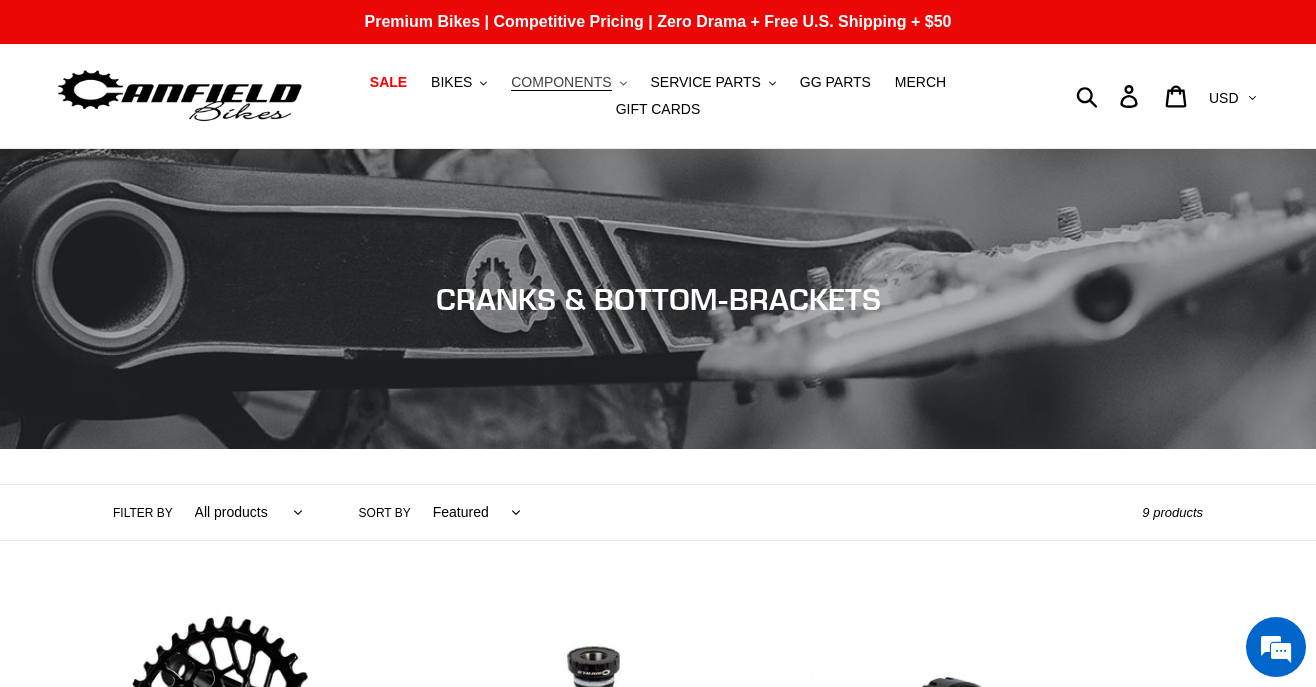 click on ".cls-1{fill:#231f20}" 